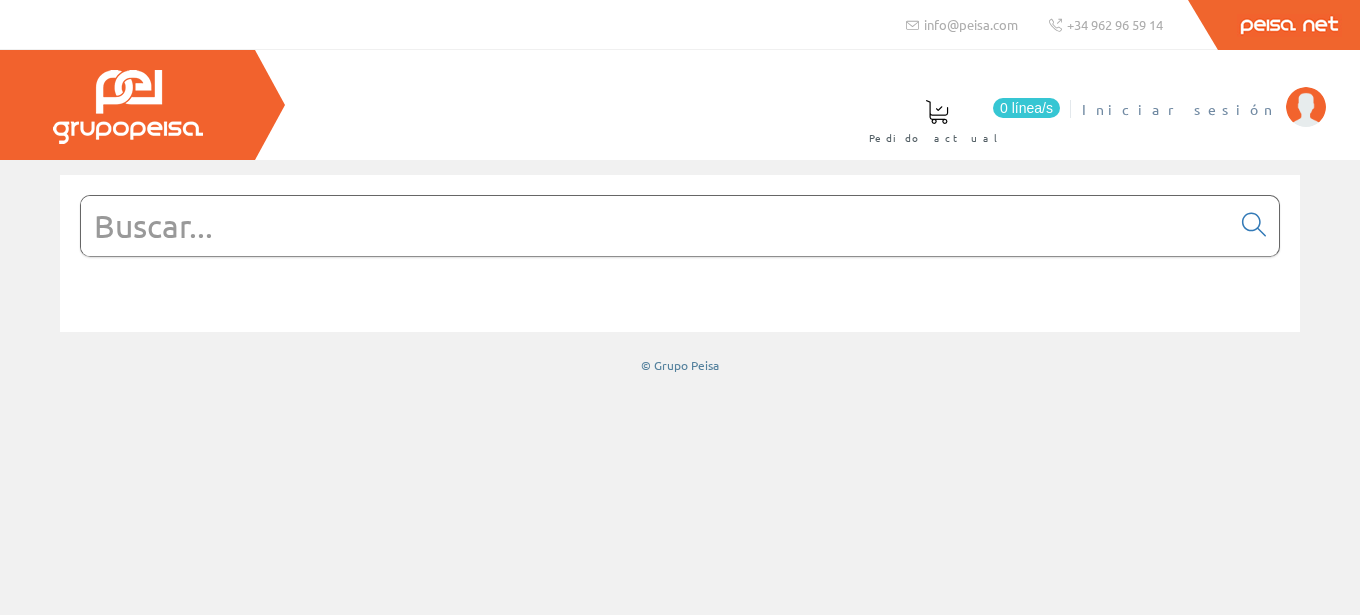 scroll, scrollTop: 0, scrollLeft: 0, axis: both 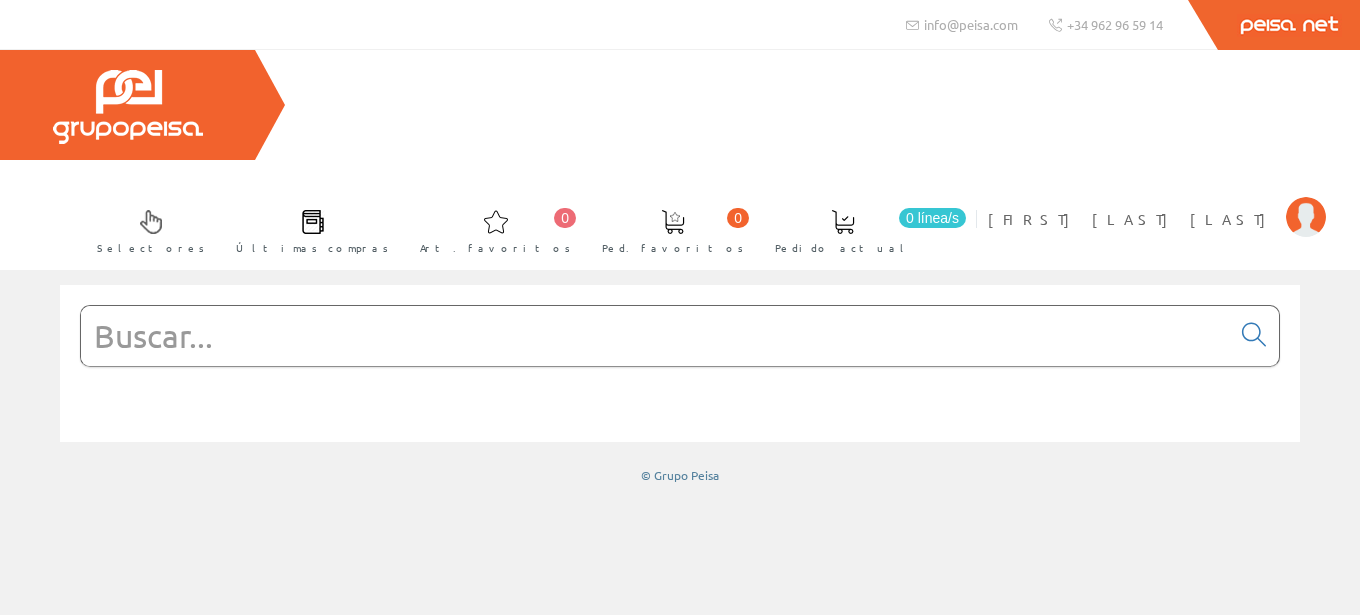click at bounding box center [655, 336] 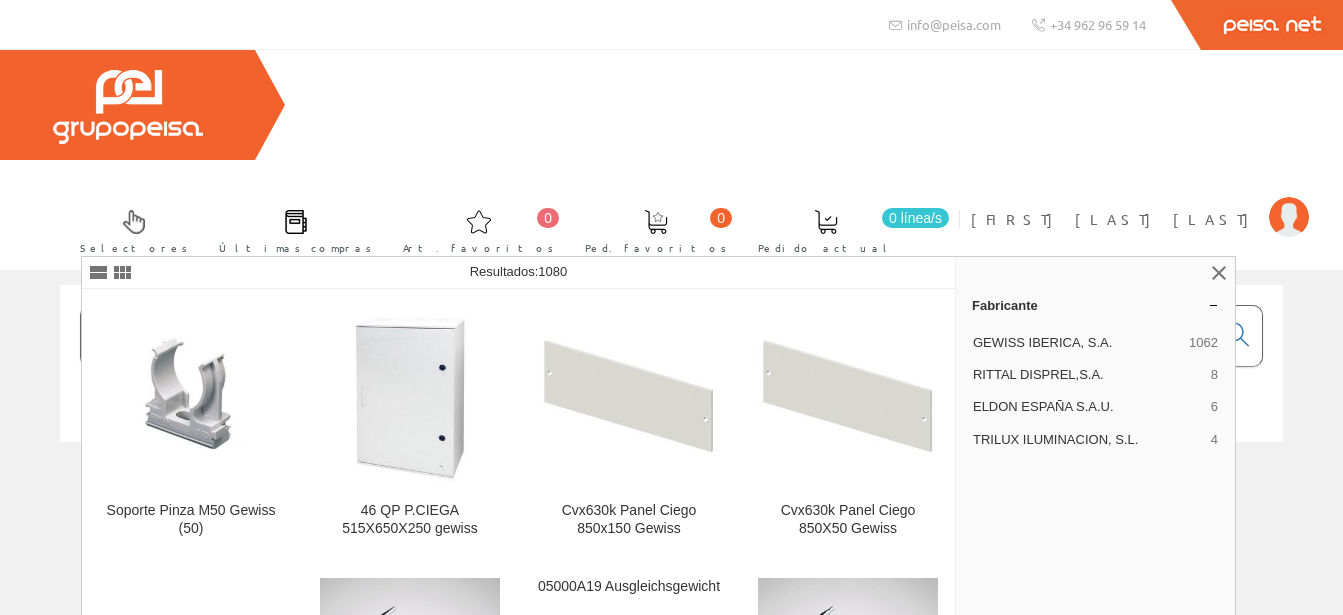type on "GEWI5013" 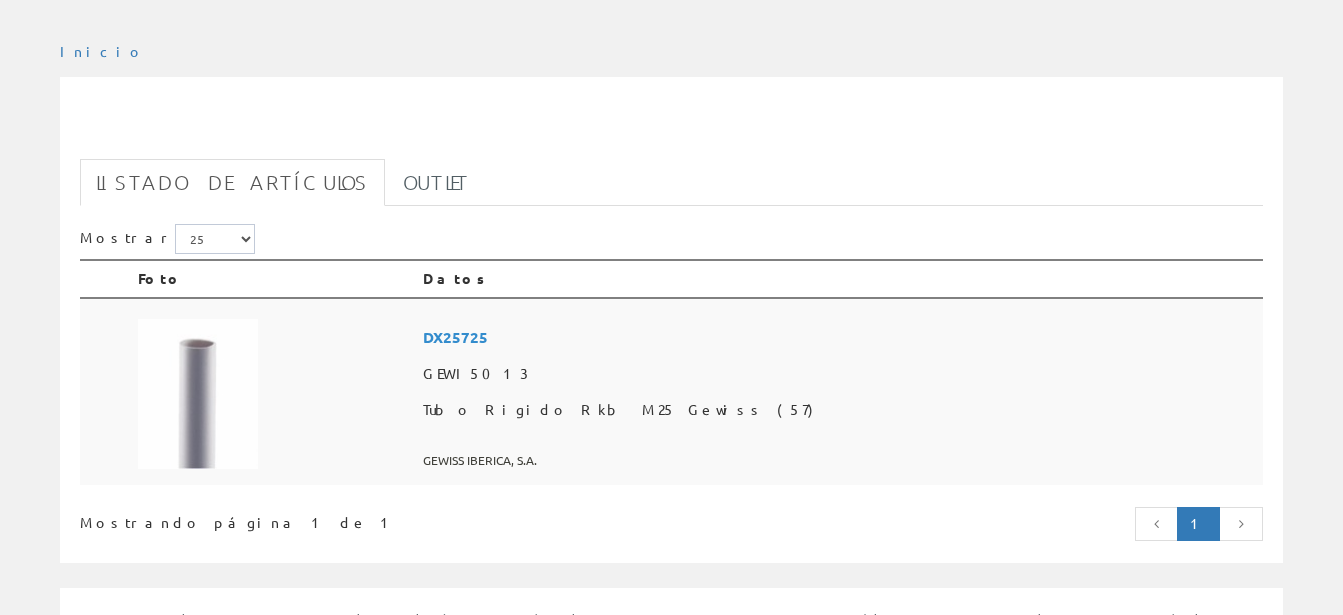 scroll, scrollTop: 408, scrollLeft: 0, axis: vertical 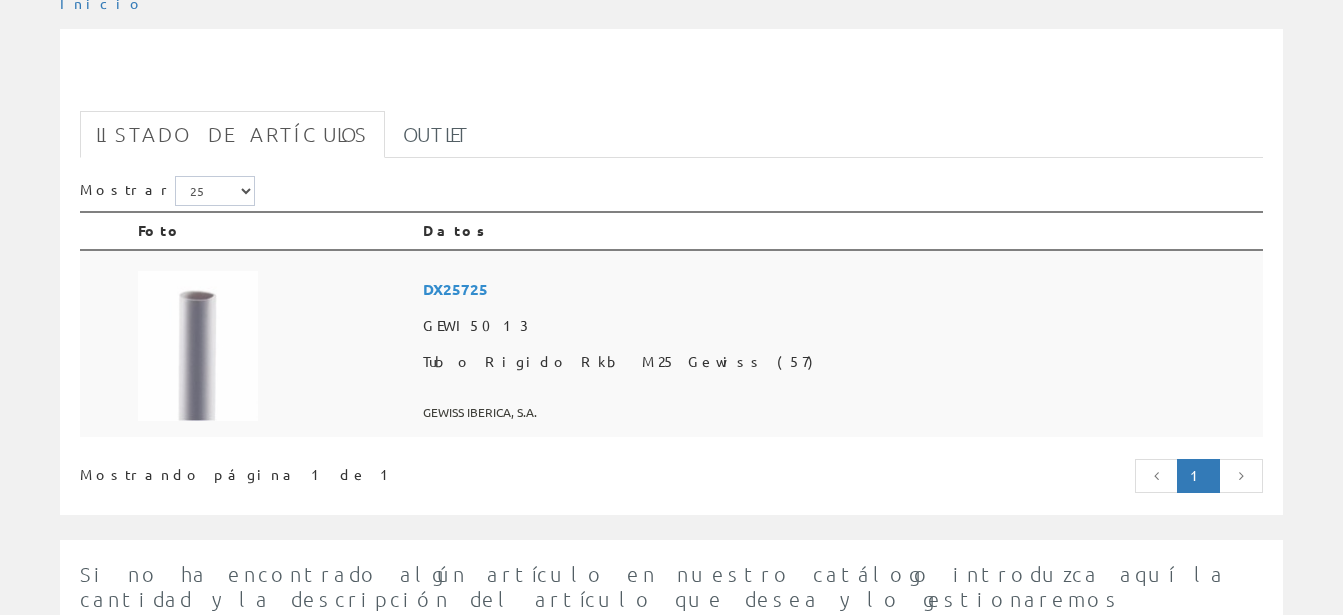 click on "DX25725" at bounding box center (839, 289) 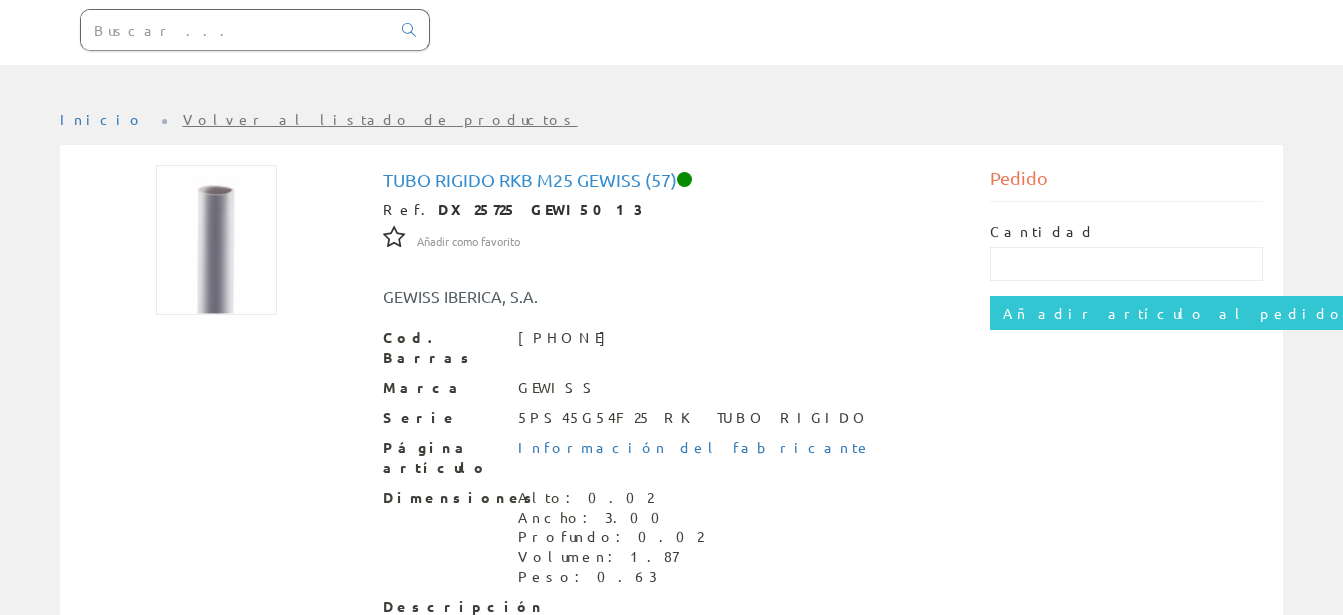 scroll, scrollTop: 404, scrollLeft: 0, axis: vertical 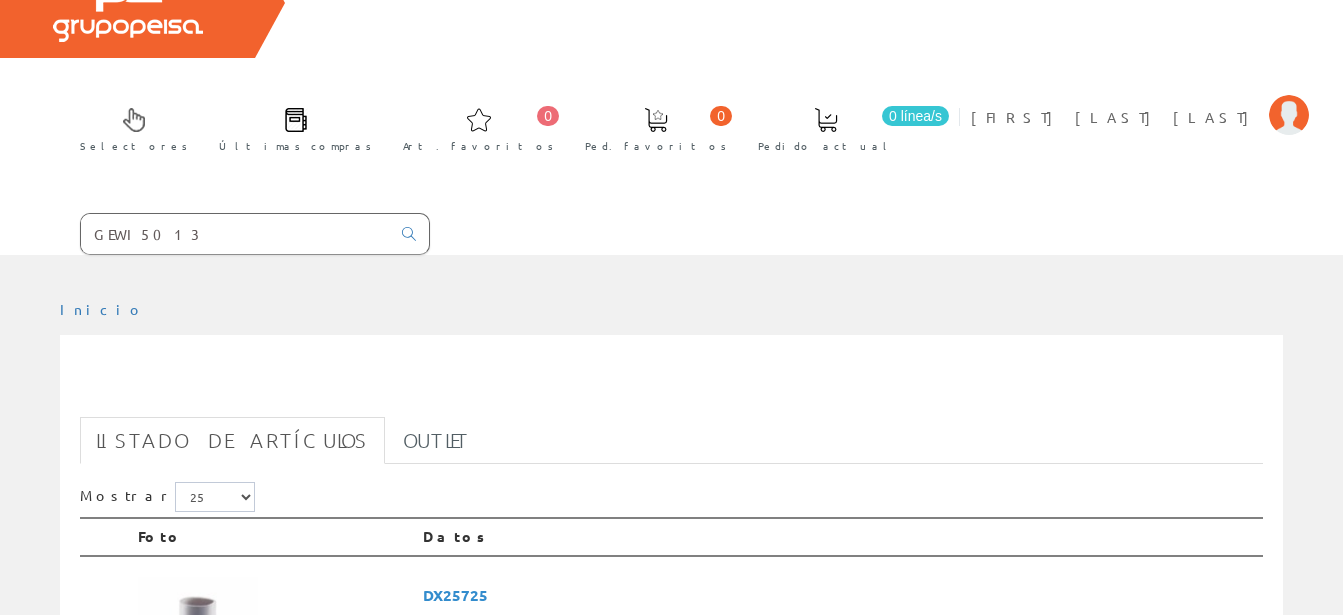 click on "GEWI5013" at bounding box center [235, 234] 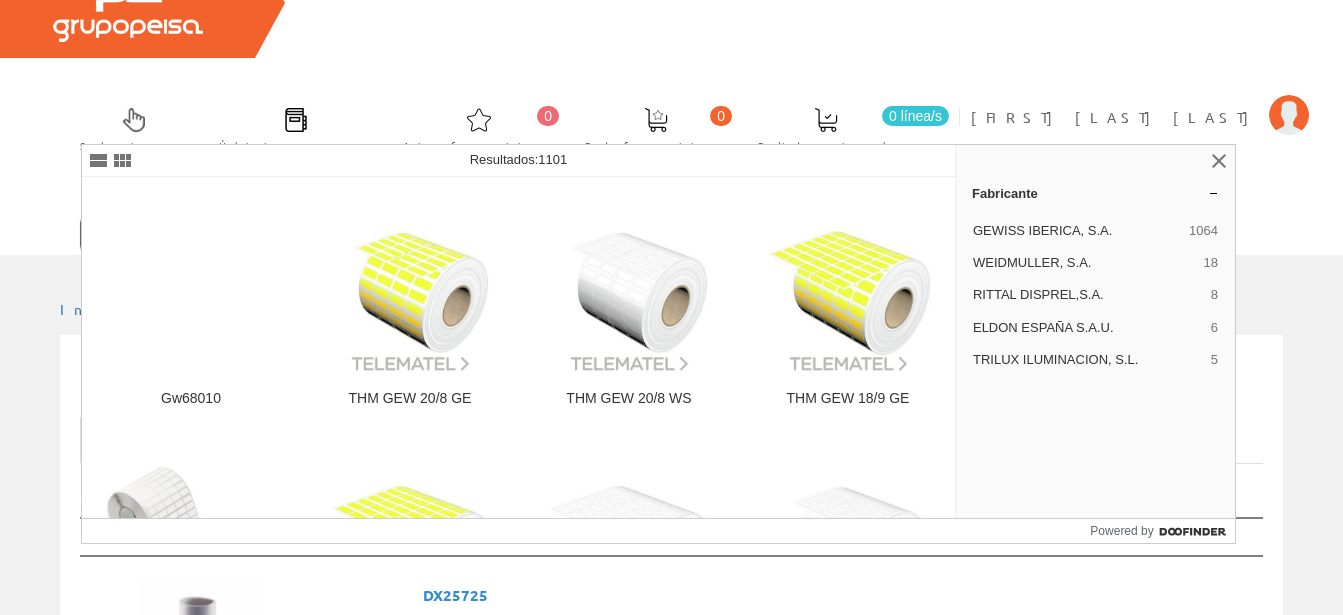 type on "G" 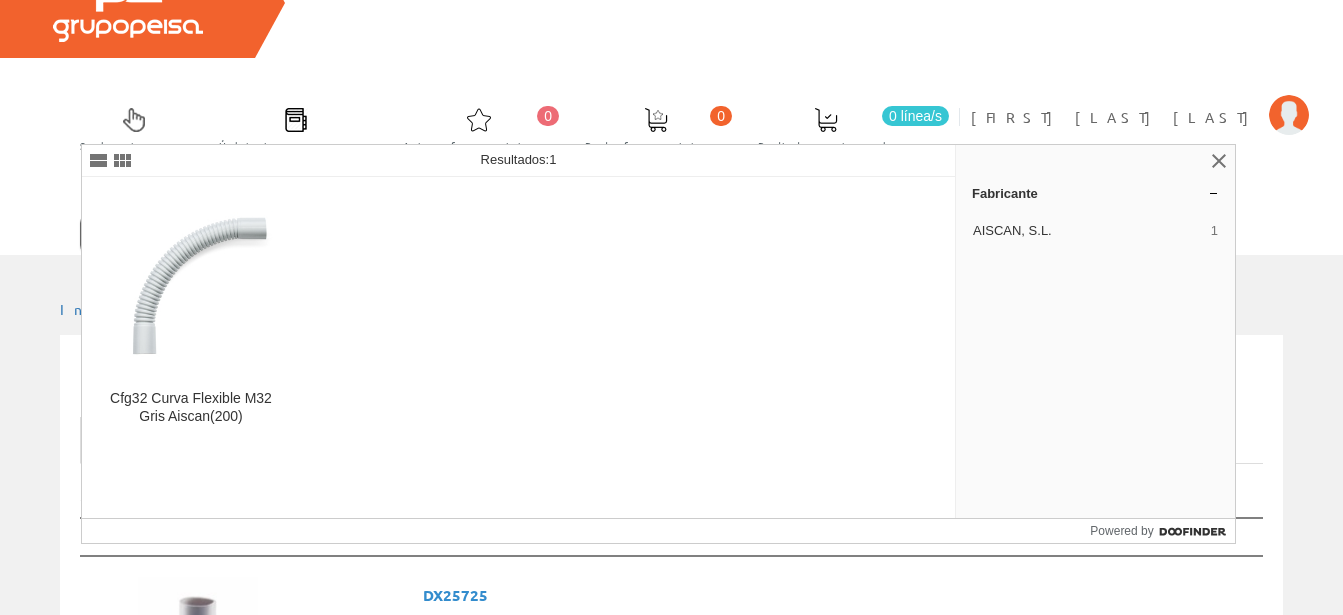 type on "TUPL1168" 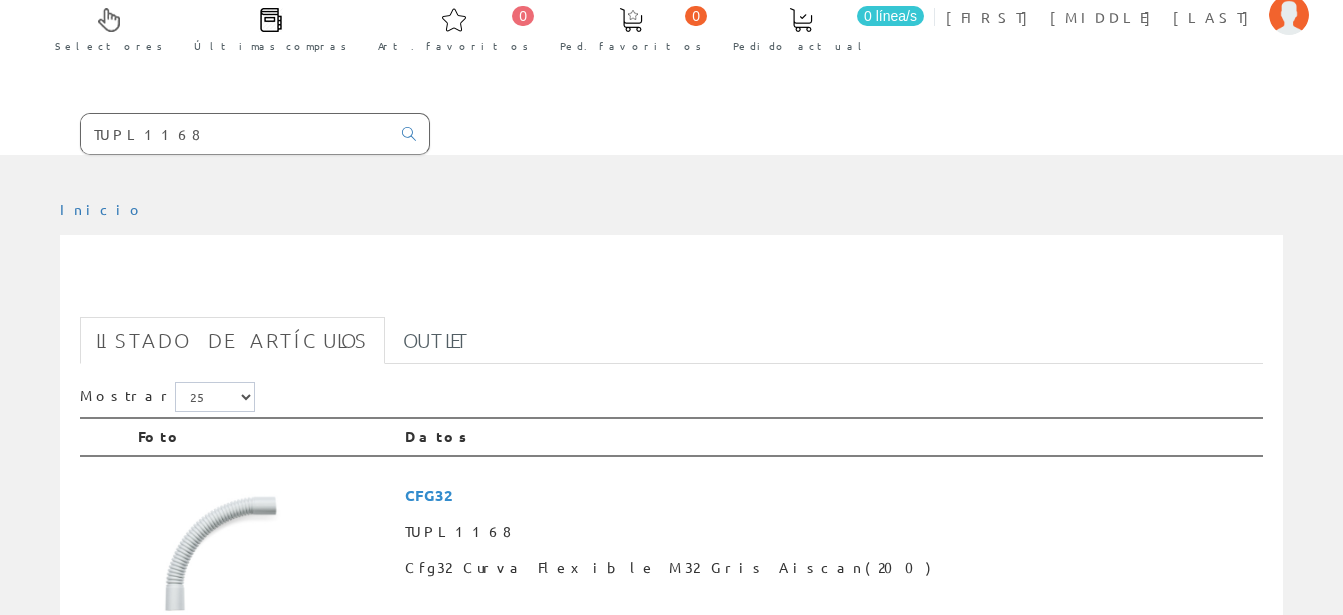 scroll, scrollTop: 204, scrollLeft: 0, axis: vertical 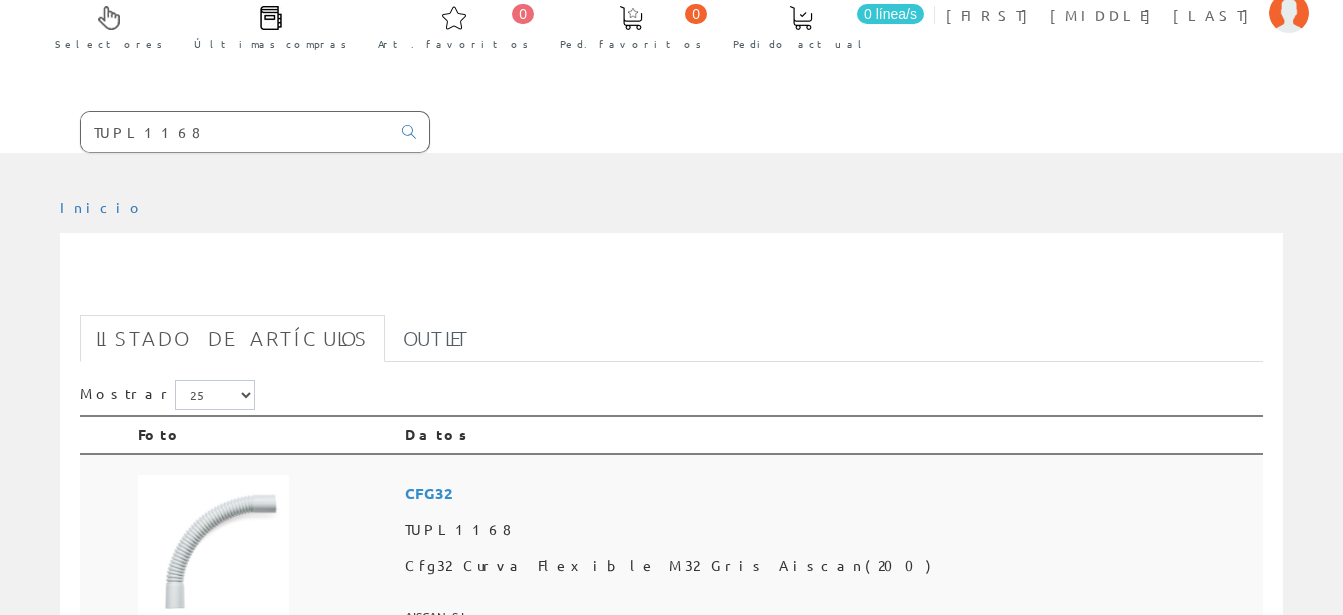 click on "CFG32" at bounding box center [830, 493] 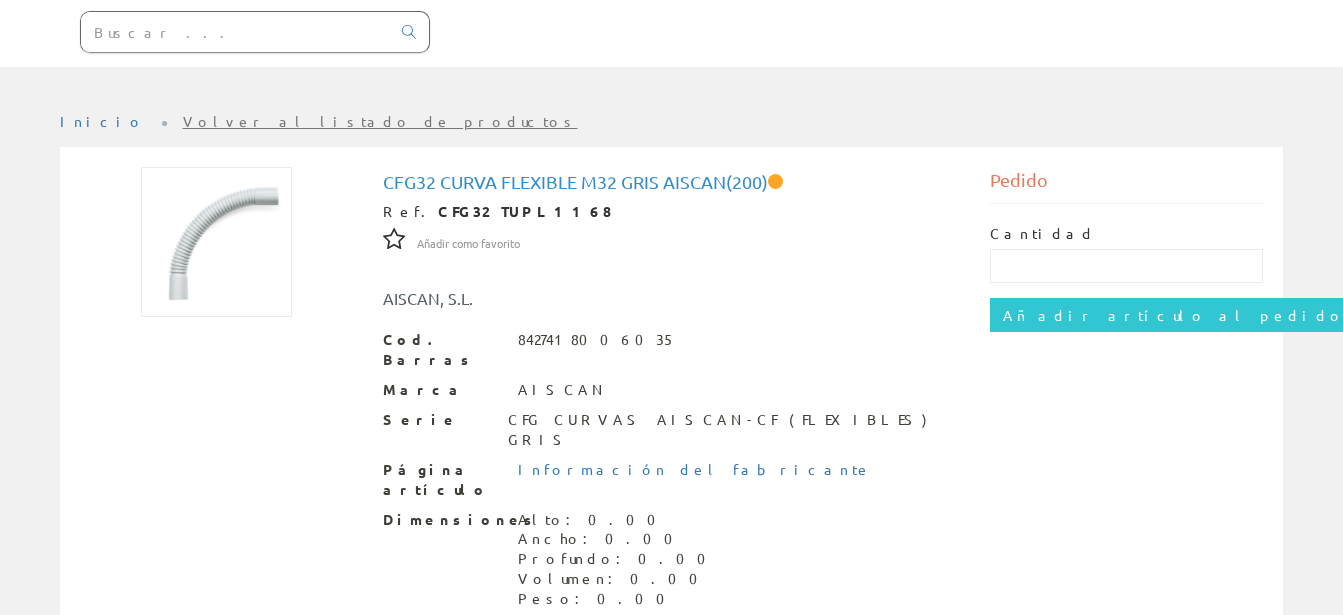 scroll, scrollTop: 404, scrollLeft: 0, axis: vertical 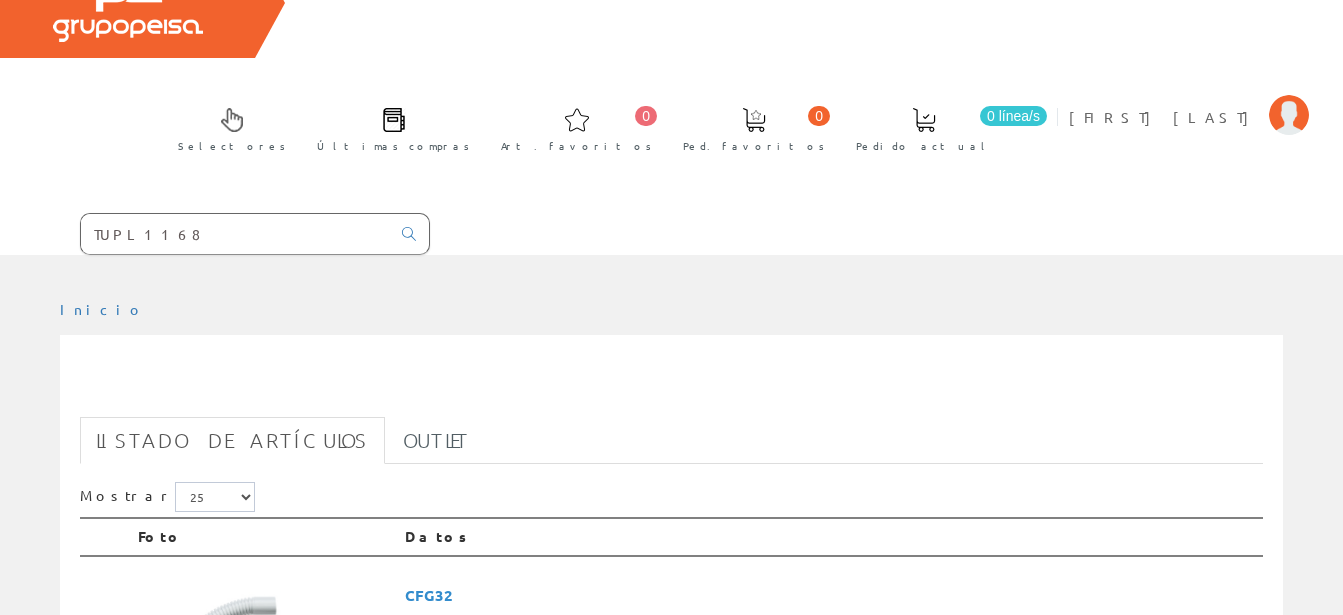 click on "TUPL1168" at bounding box center (235, 234) 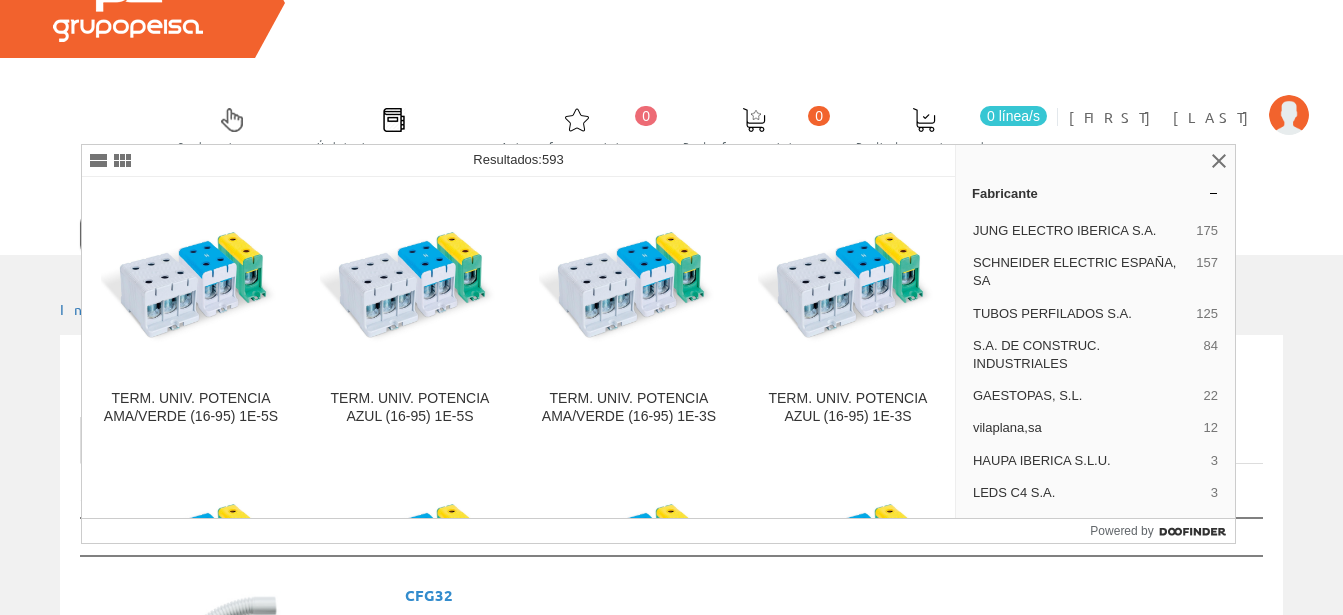 type on "T" 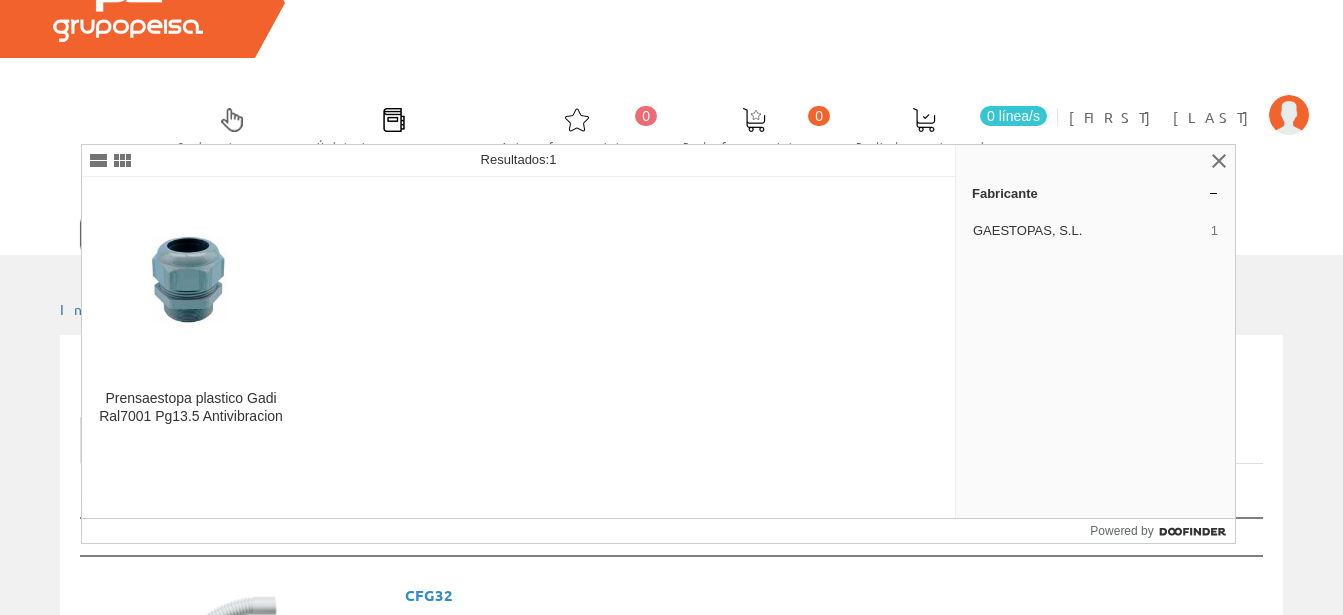 type on "GAES1028" 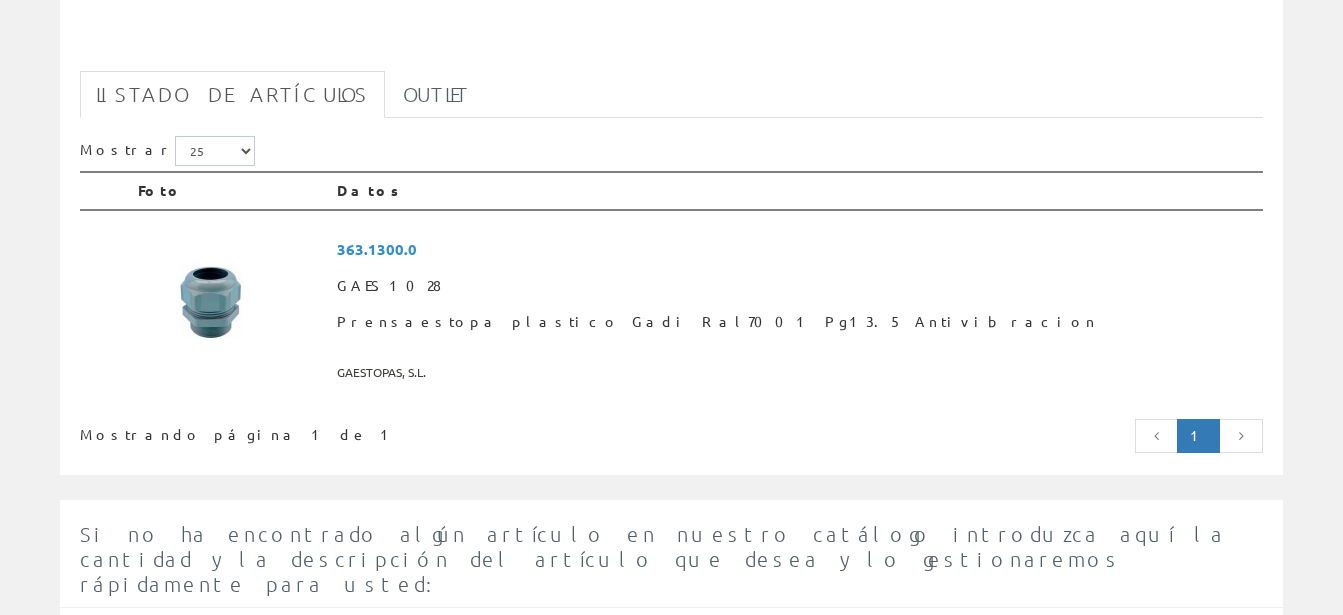 scroll, scrollTop: 510, scrollLeft: 0, axis: vertical 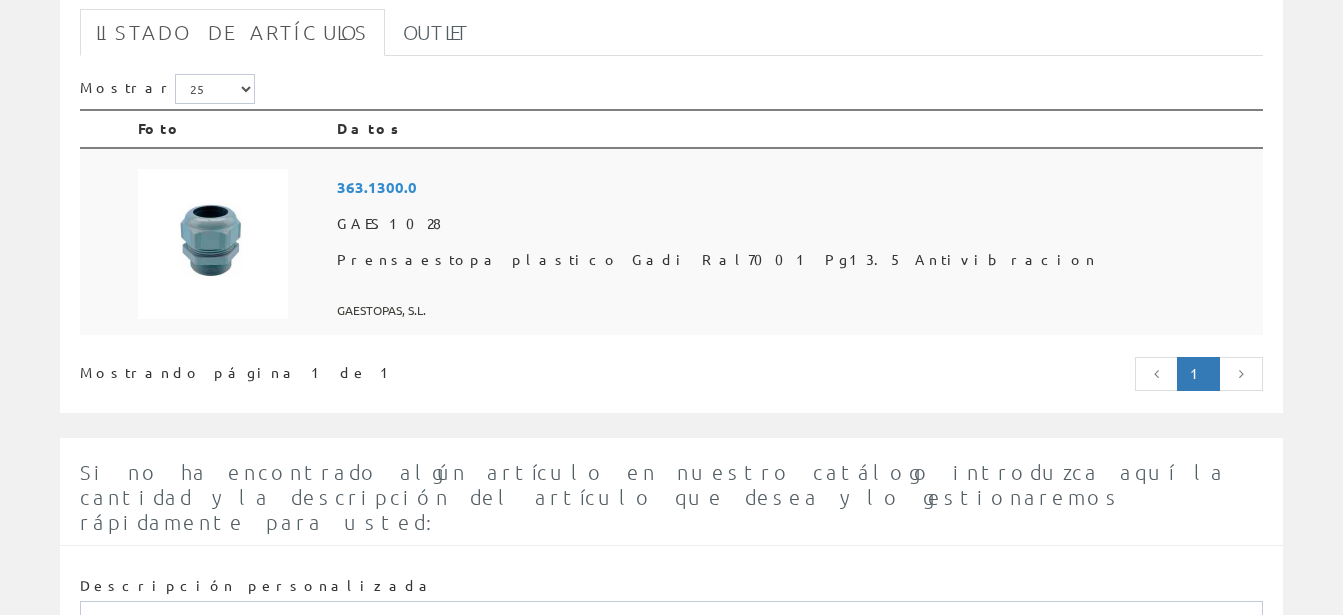 click on "GAES1028" at bounding box center [796, 224] 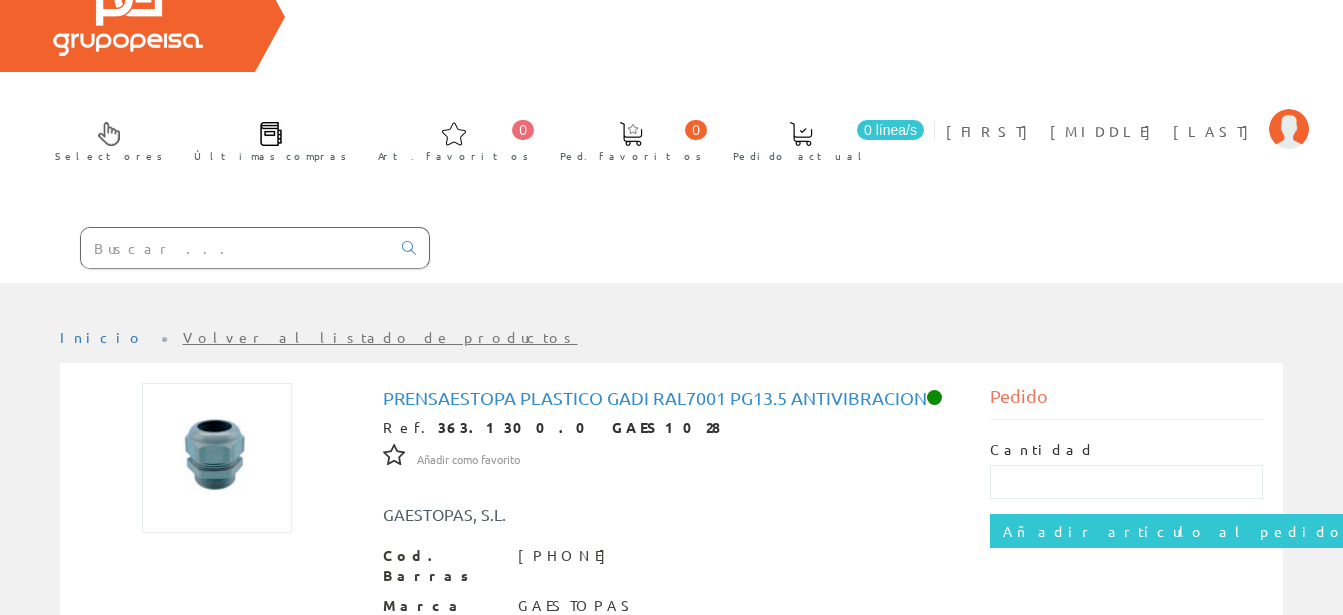 scroll, scrollTop: 0, scrollLeft: 0, axis: both 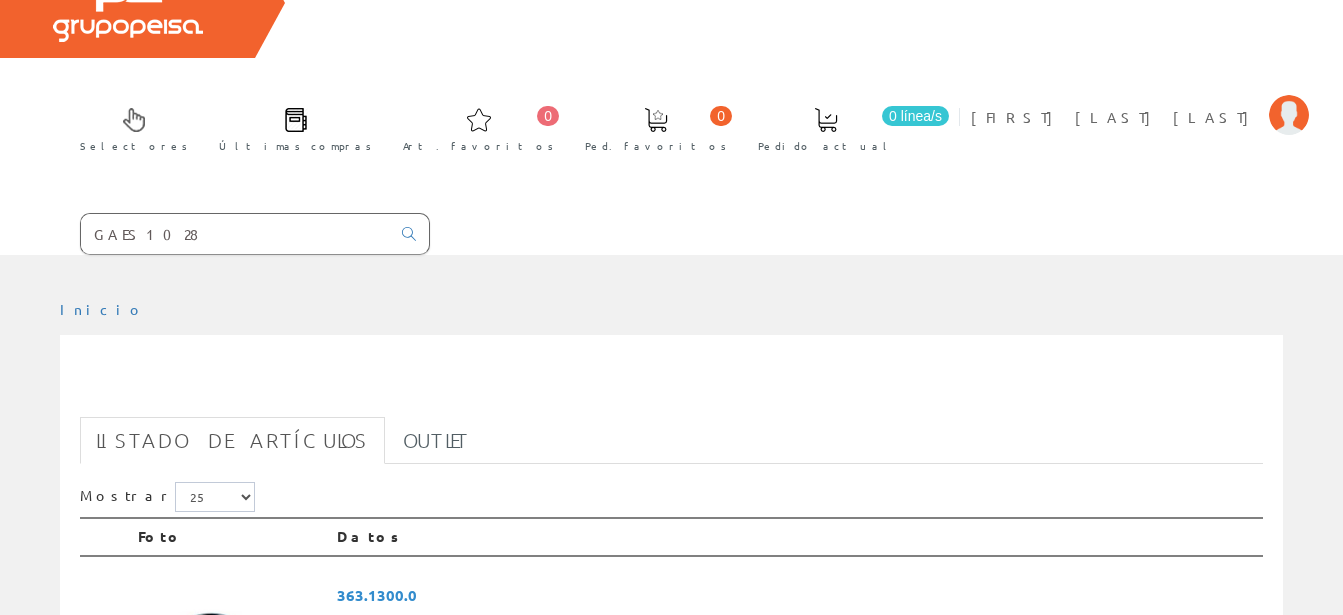 click on "GAES1028" at bounding box center [235, 234] 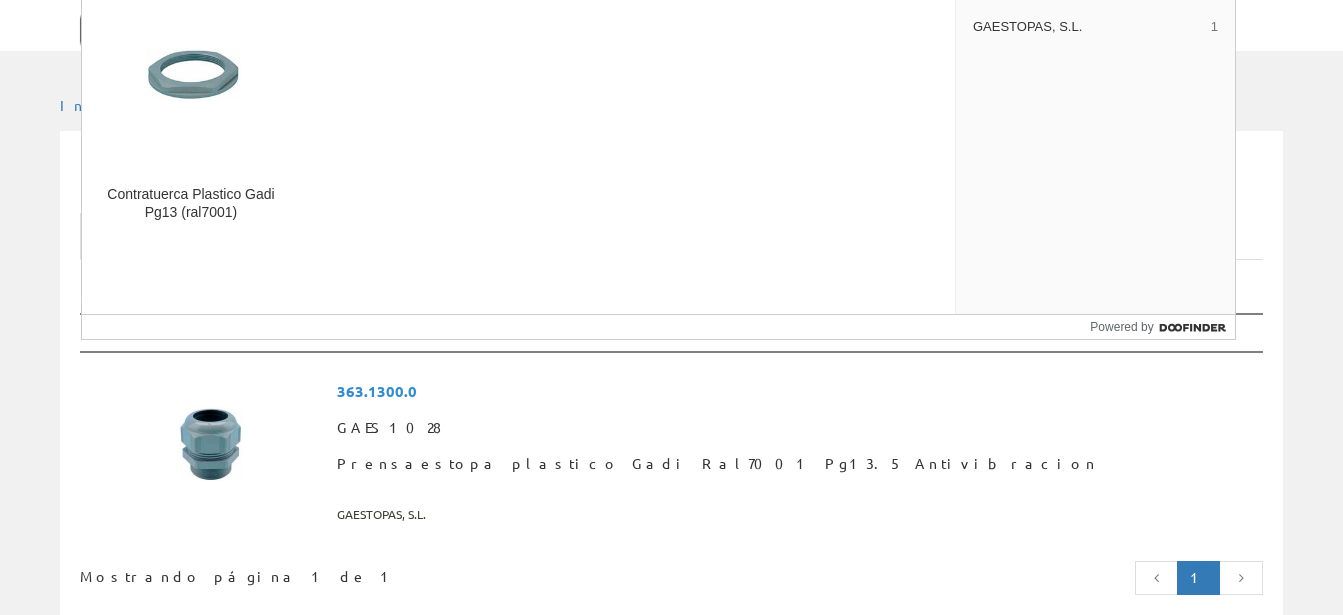 scroll, scrollTop: 0, scrollLeft: 0, axis: both 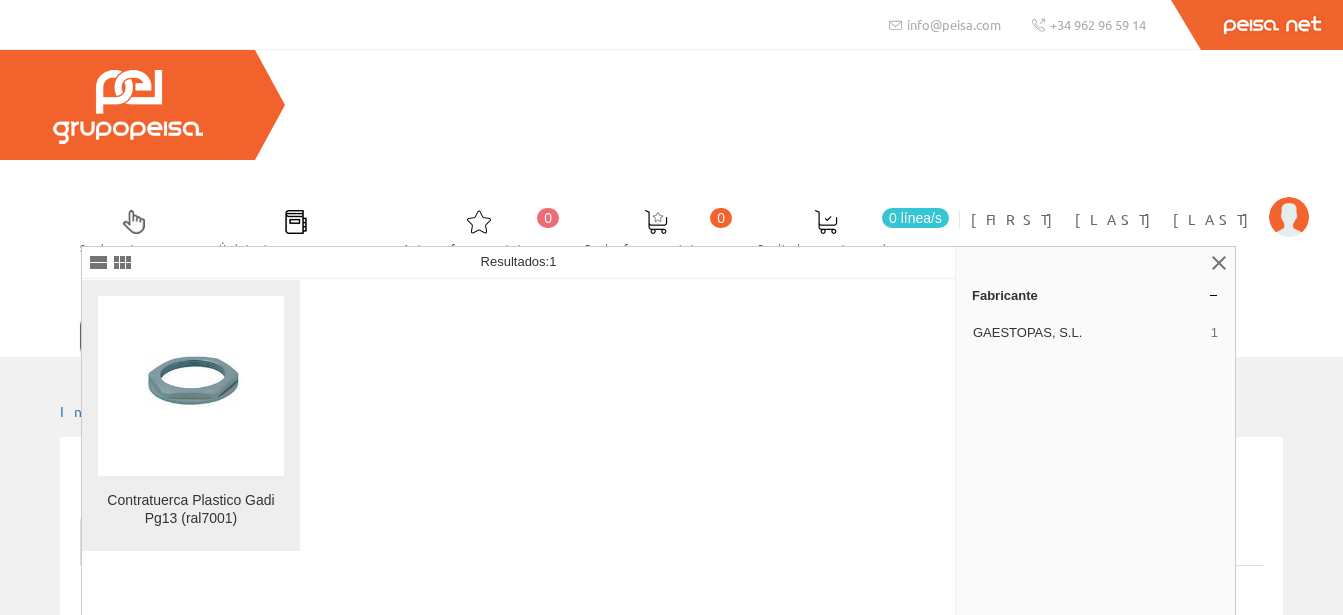 type on "GAES0682" 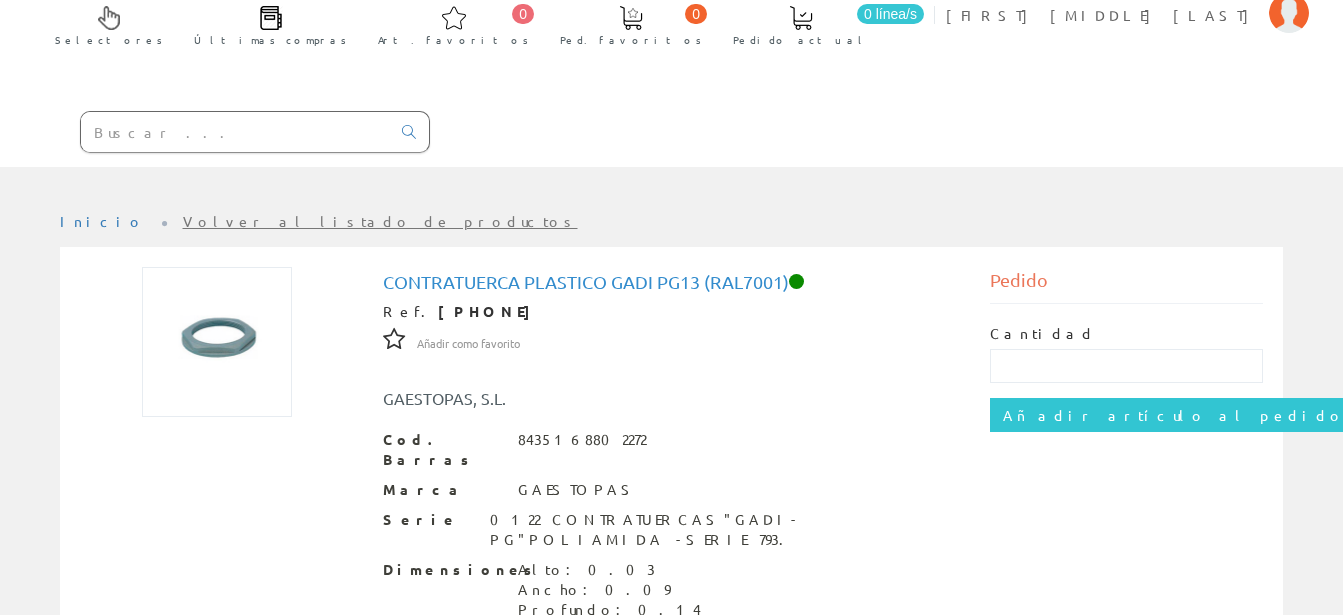 scroll, scrollTop: 374, scrollLeft: 0, axis: vertical 